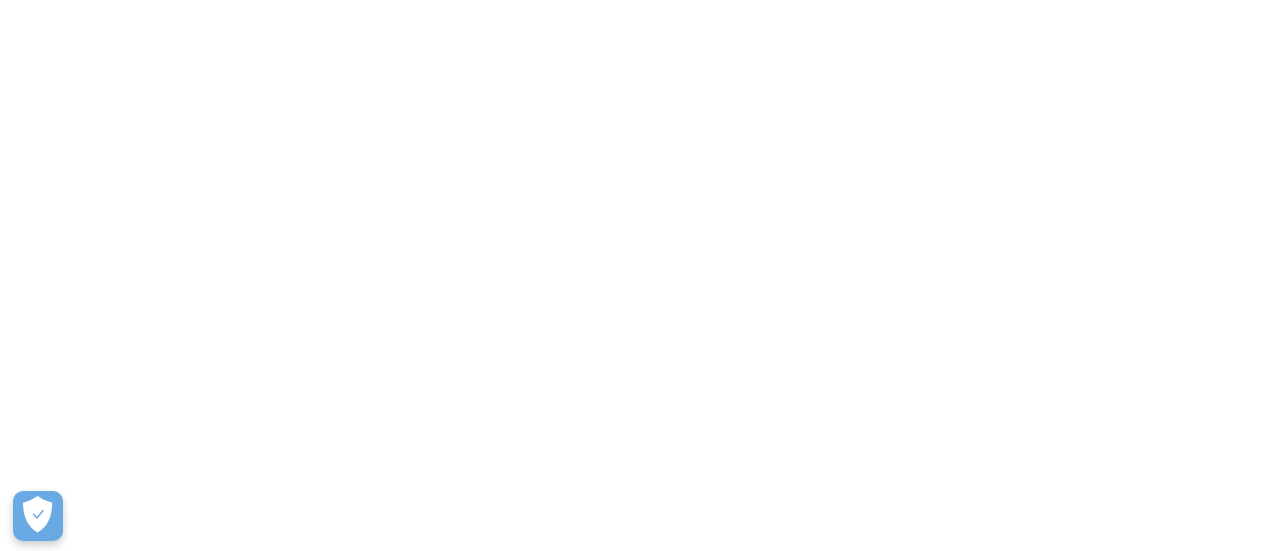 scroll, scrollTop: 0, scrollLeft: 0, axis: both 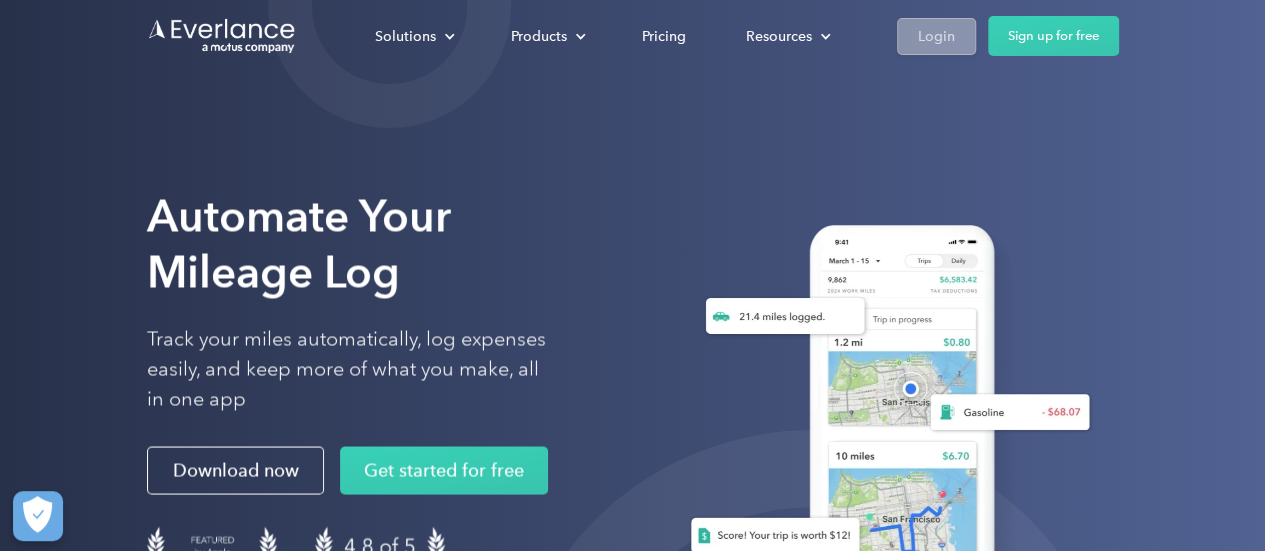 click on "Login" at bounding box center [936, 36] 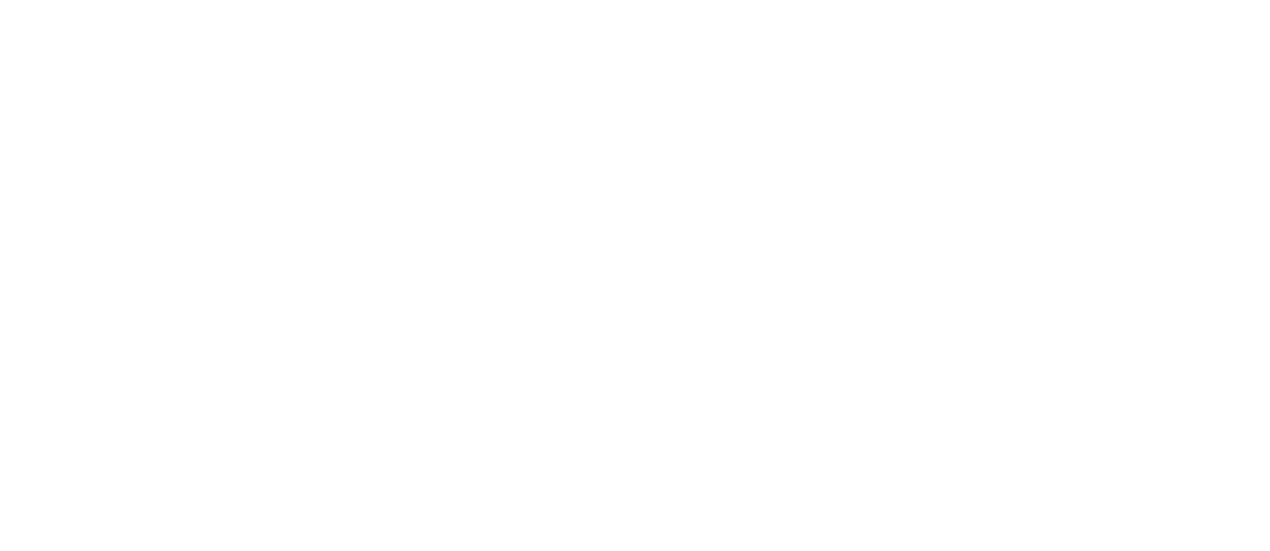 scroll, scrollTop: 0, scrollLeft: 0, axis: both 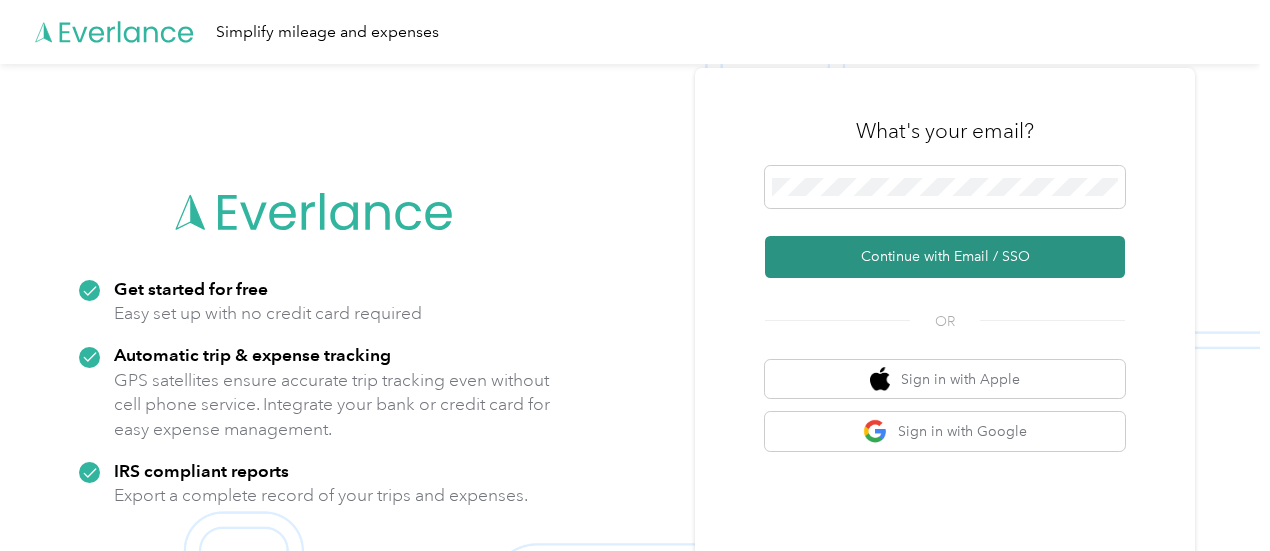 click on "Continue with Email / SSO" at bounding box center [945, 257] 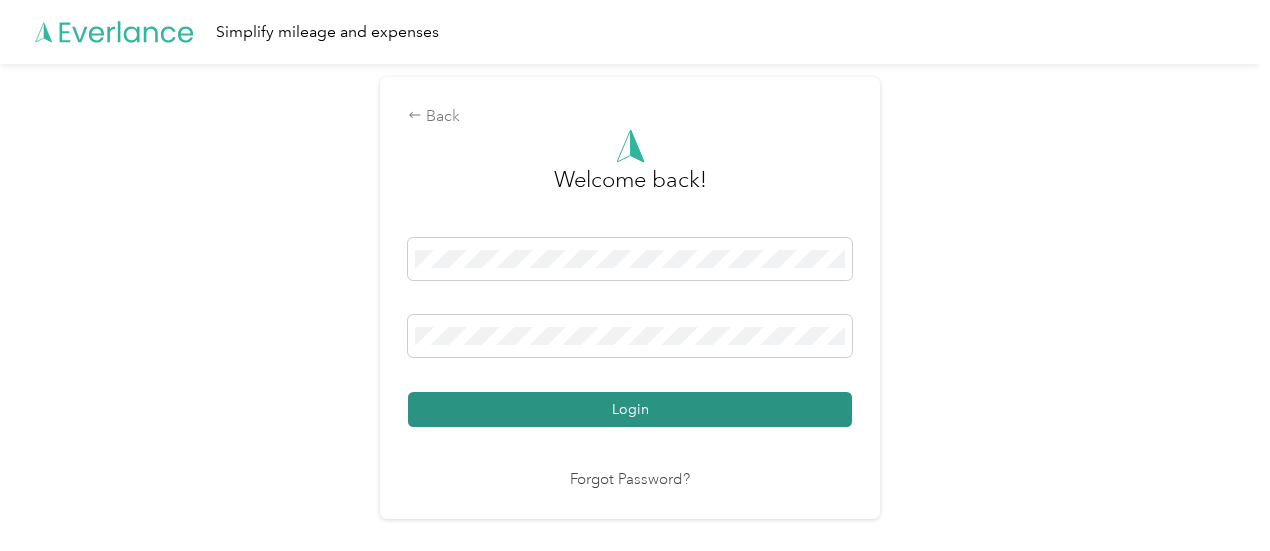 click on "Login" at bounding box center (630, 409) 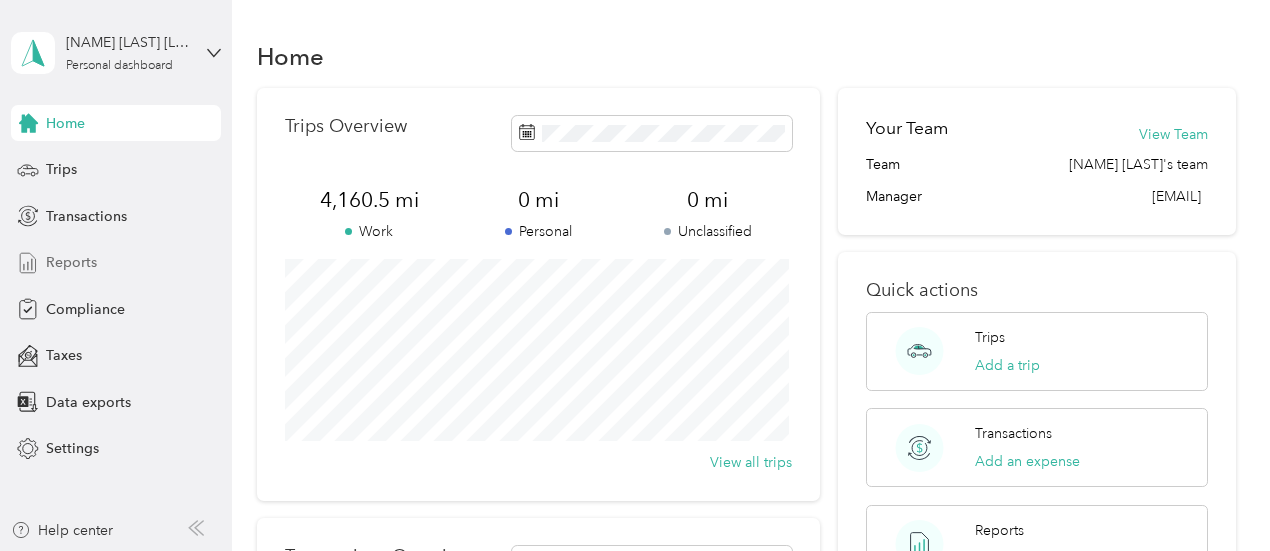 click on "Reports" at bounding box center (71, 262) 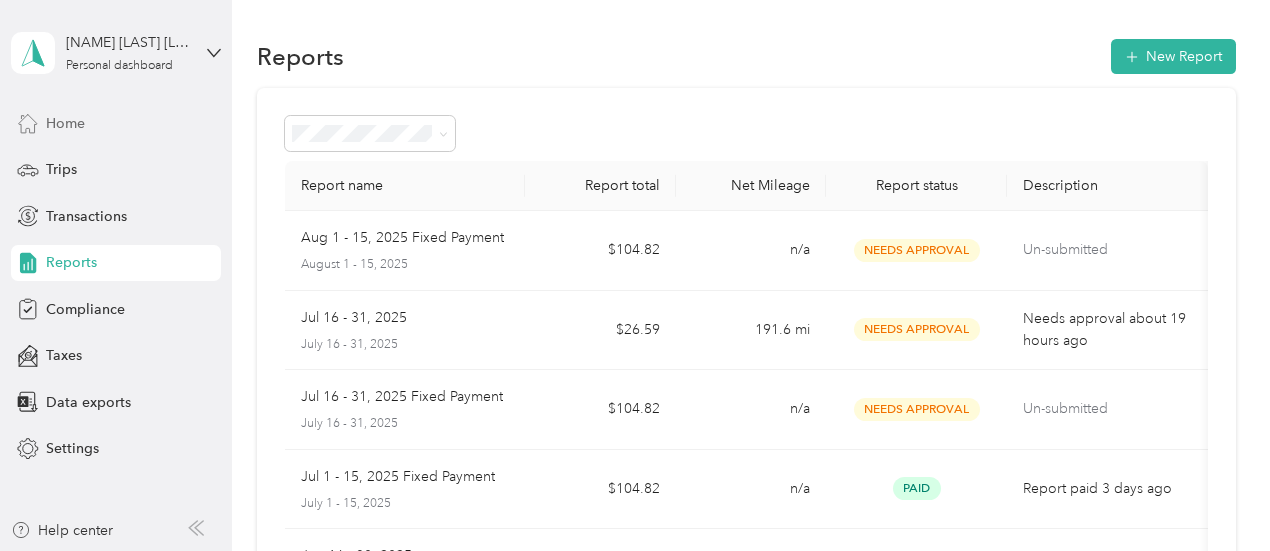 click on "Home" at bounding box center [65, 123] 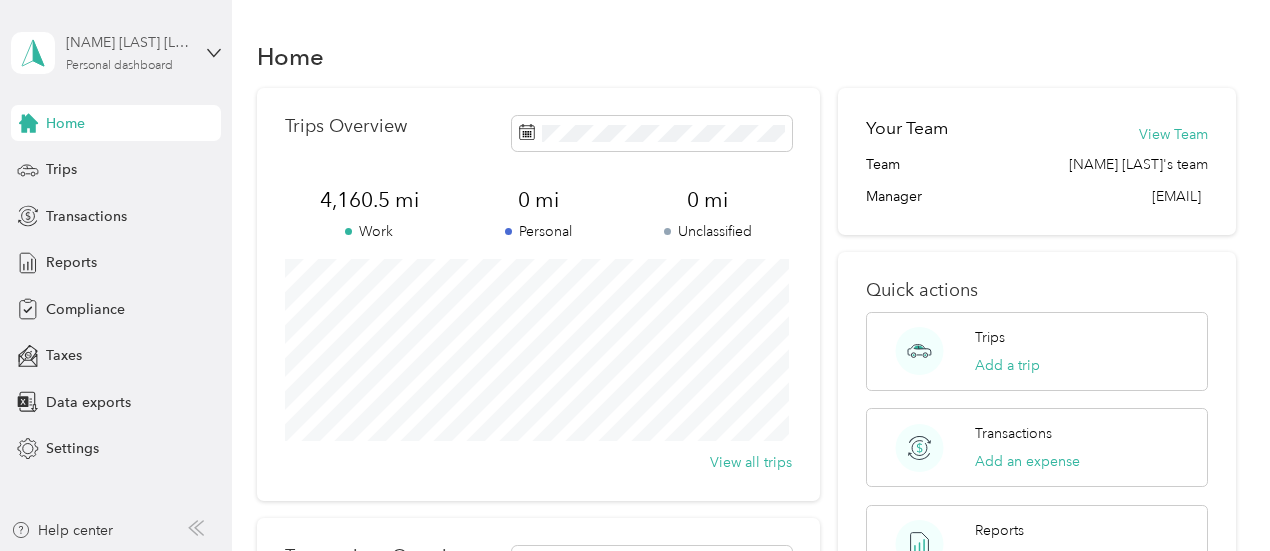 click on "[NAME] [LAST] [LAST]" at bounding box center (128, 42) 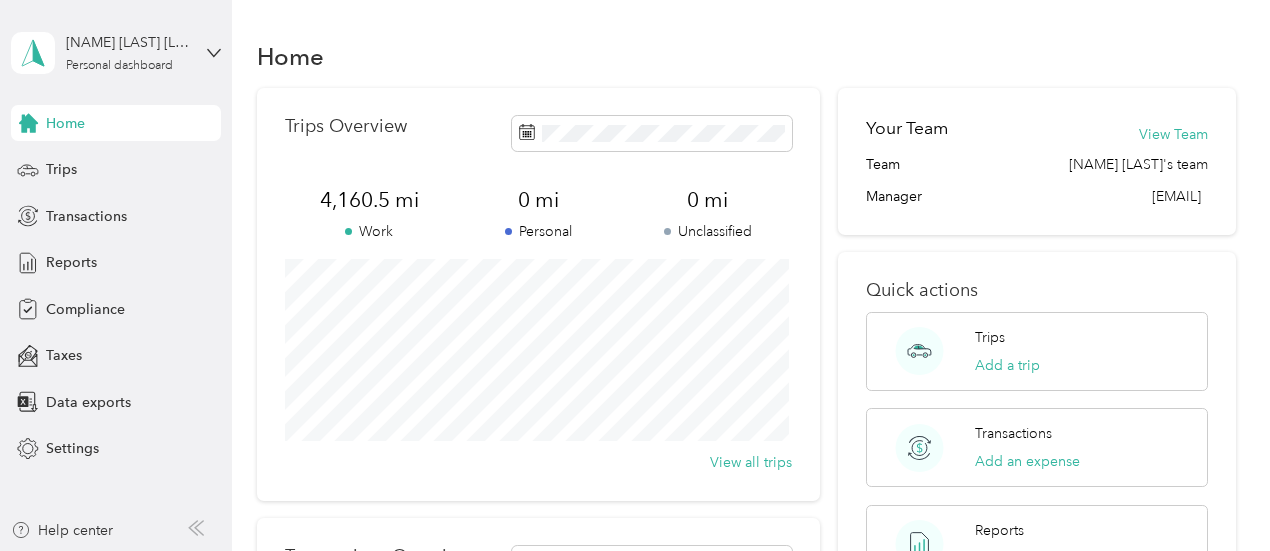 click on "Log out" at bounding box center [67, 164] 